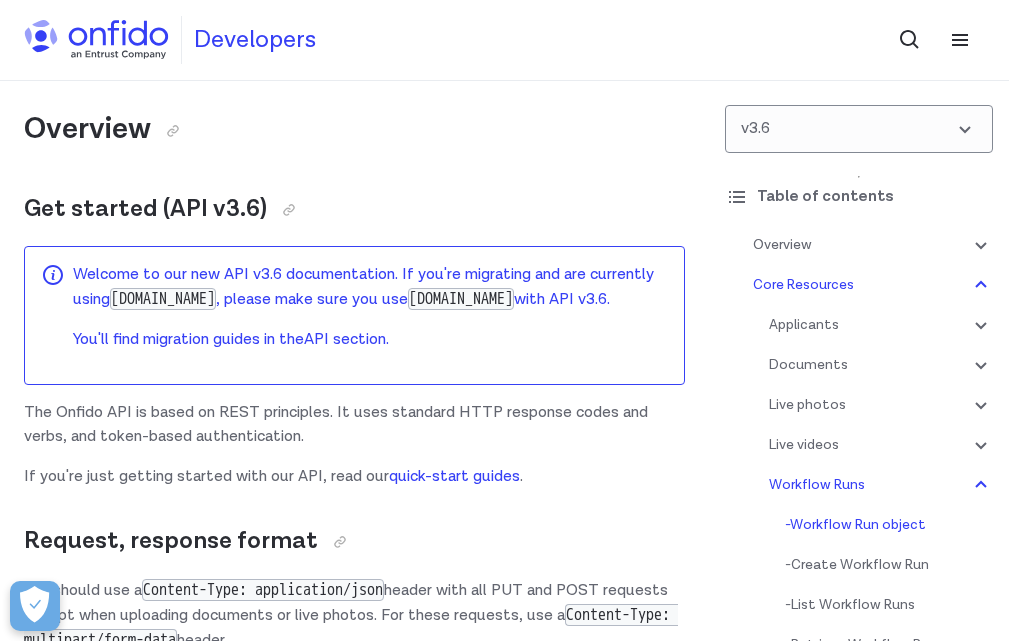 scroll, scrollTop: 62525, scrollLeft: 0, axis: vertical 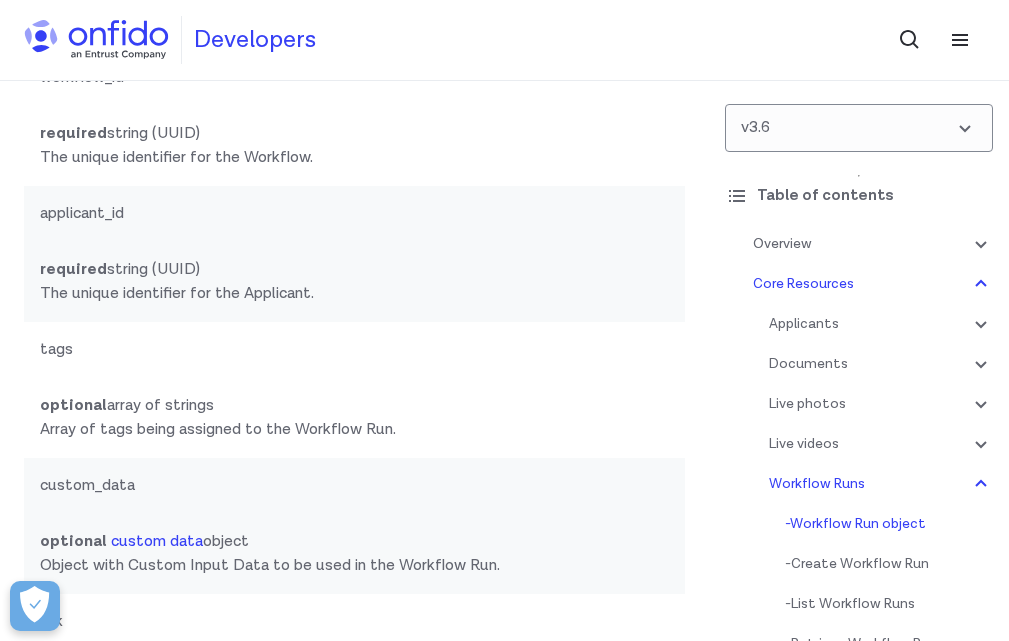 drag, startPoint x: 200, startPoint y: 468, endPoint x: 360, endPoint y: 459, distance: 160.25293 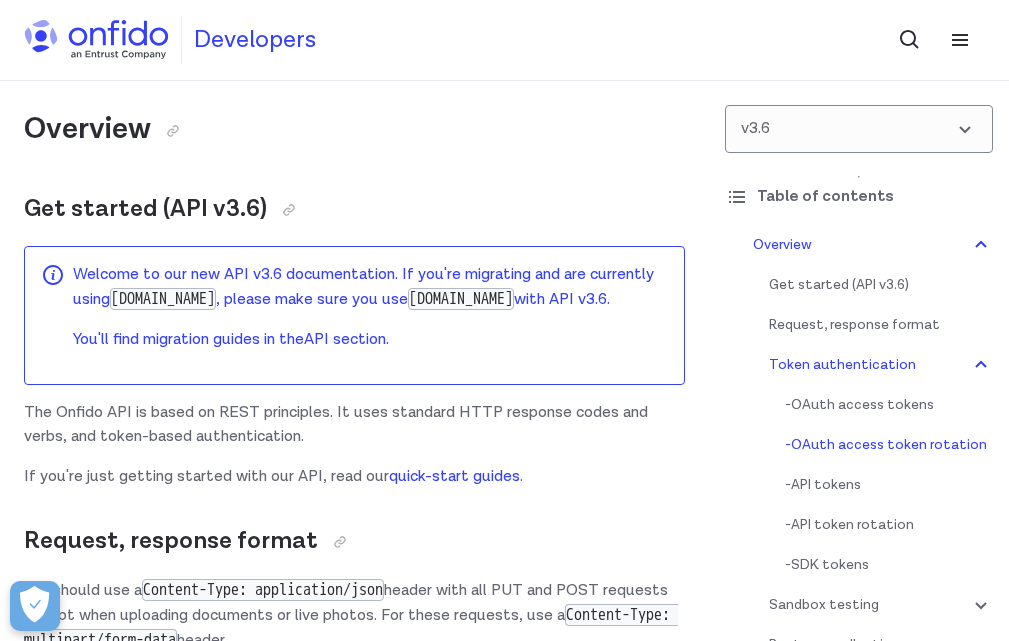 scroll, scrollTop: 1903, scrollLeft: 0, axis: vertical 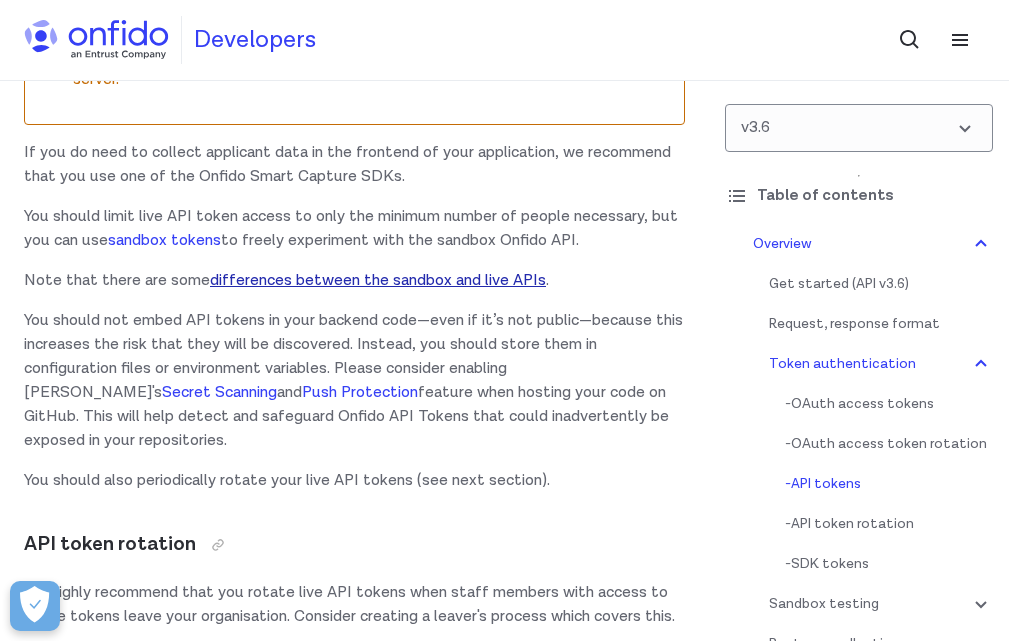 click on "differences between the sandbox and live
APIs" at bounding box center (378, 280) 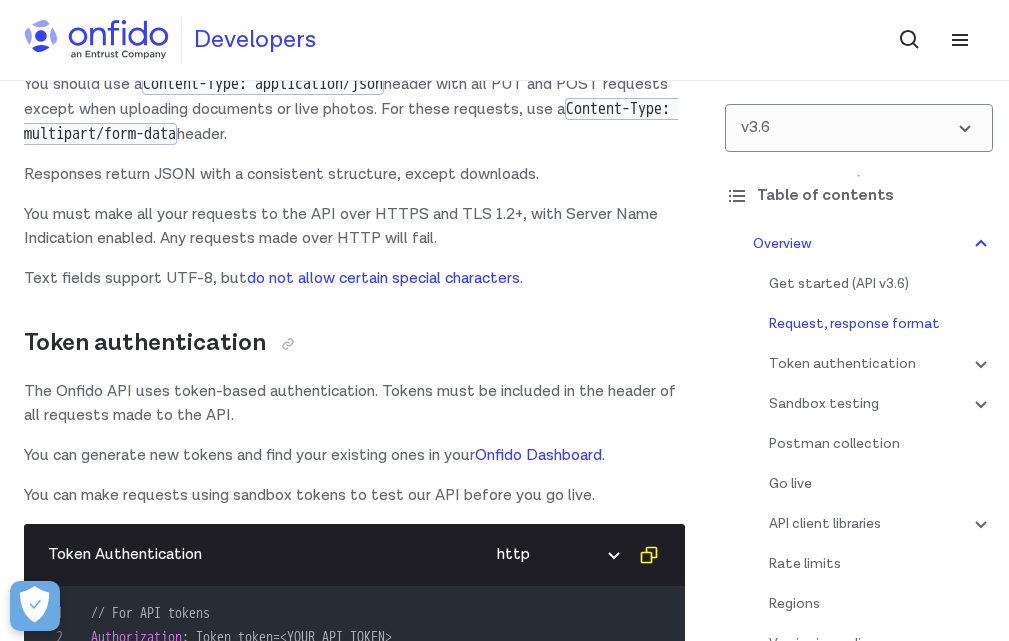 scroll, scrollTop: 403, scrollLeft: 0, axis: vertical 